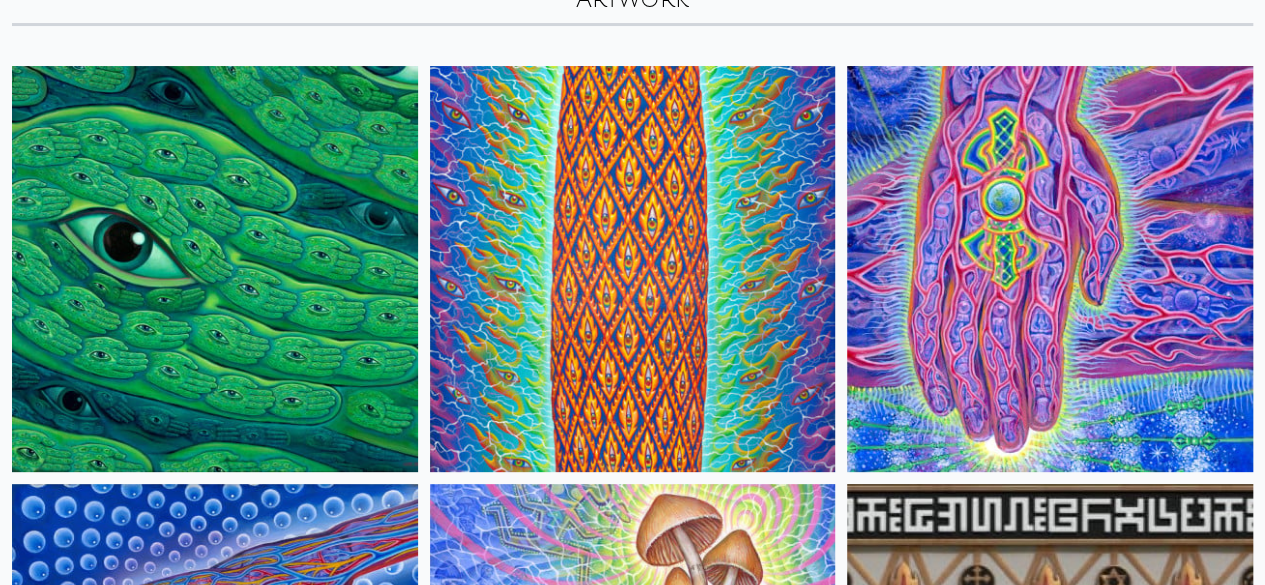 scroll, scrollTop: 173, scrollLeft: 0, axis: vertical 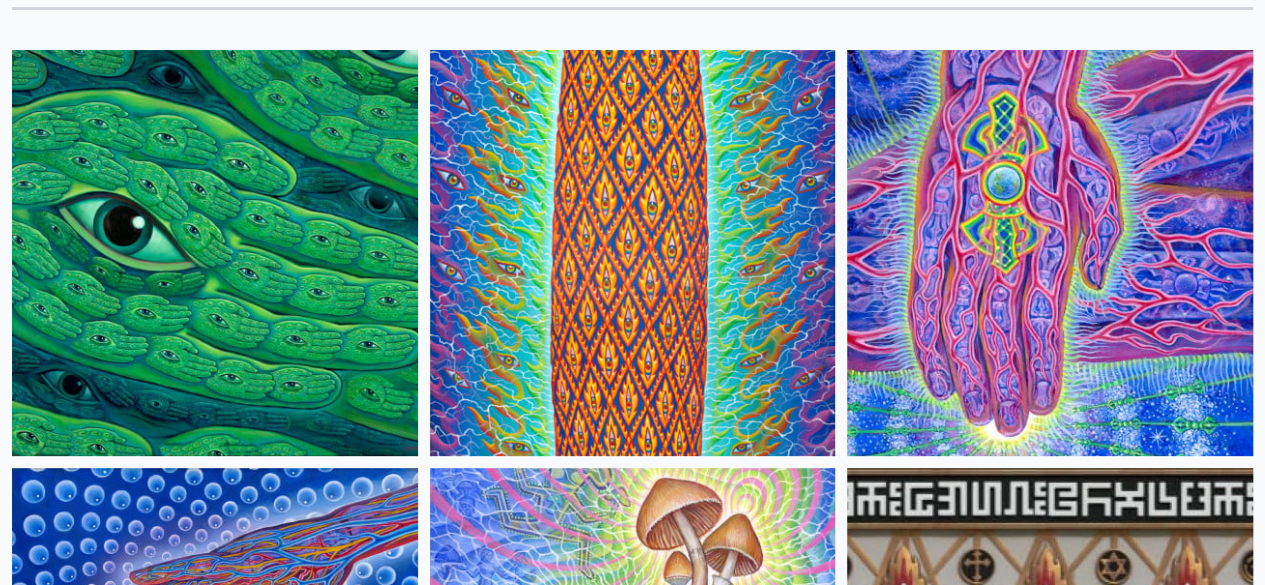 click at bounding box center (215, 253) 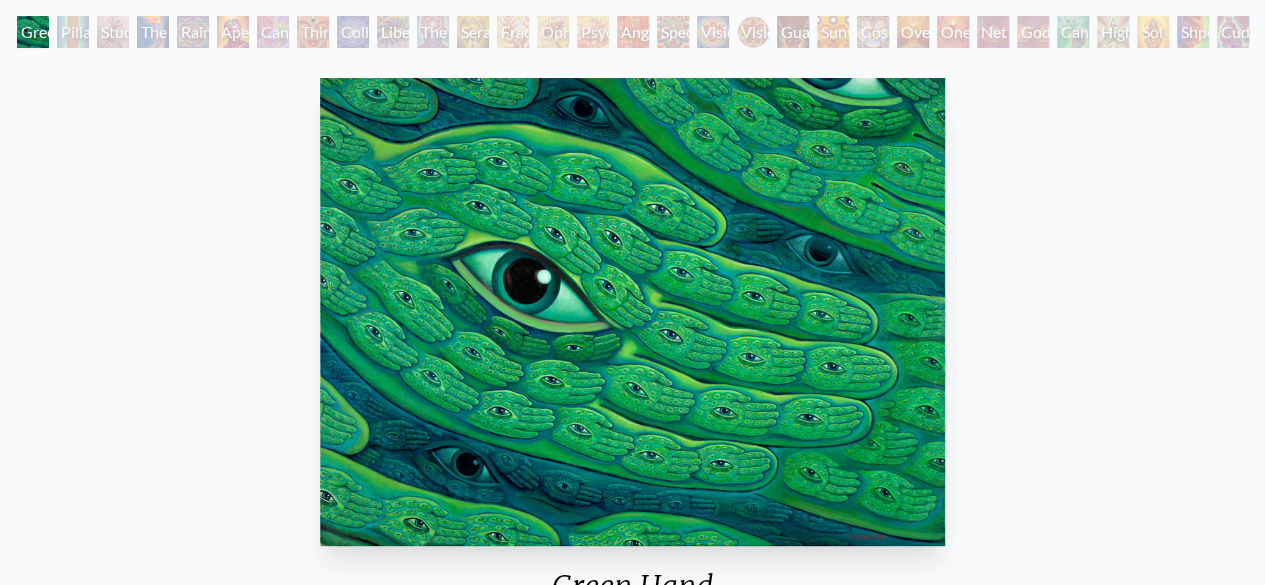 scroll, scrollTop: 0, scrollLeft: 0, axis: both 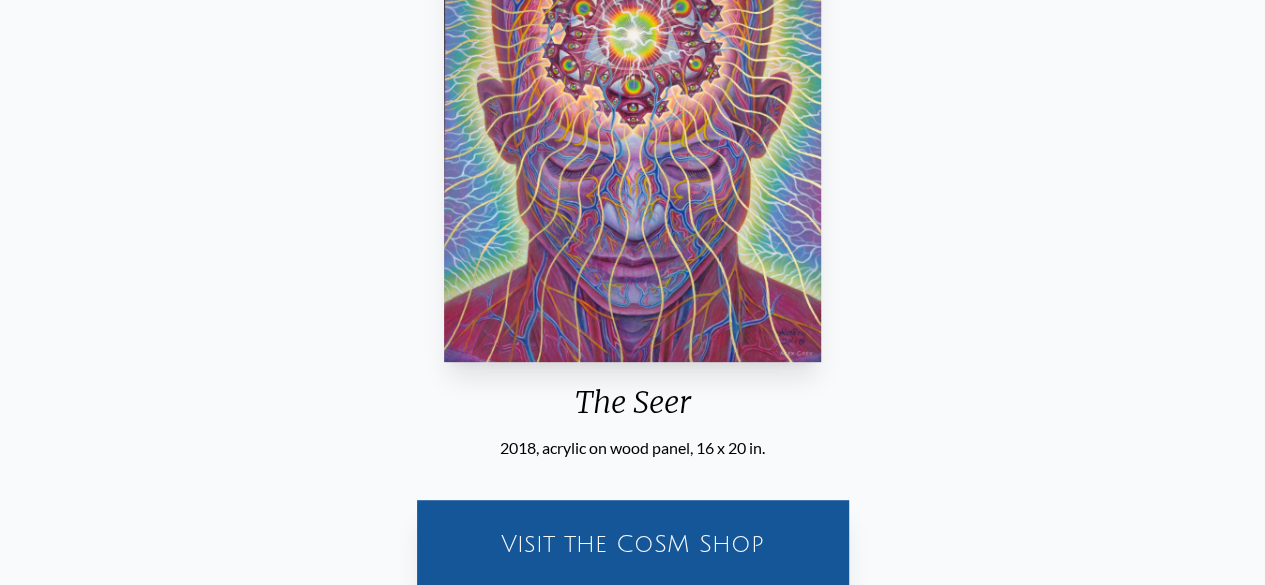 click on "Visit the CoSM Shop" at bounding box center [633, 544] 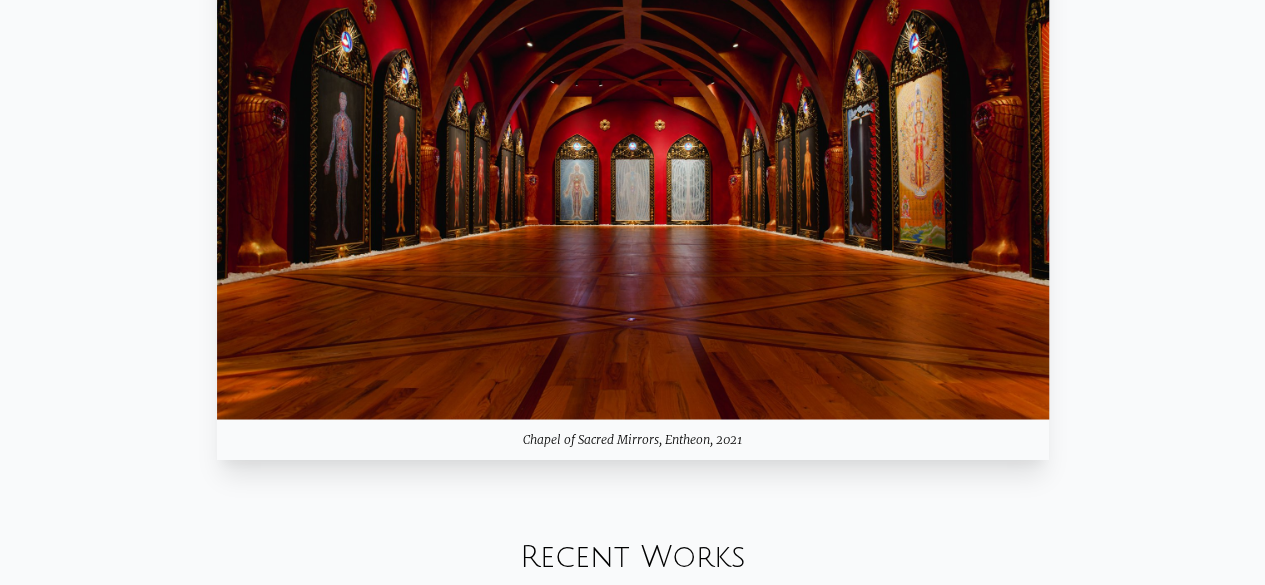 scroll, scrollTop: 1580, scrollLeft: 0, axis: vertical 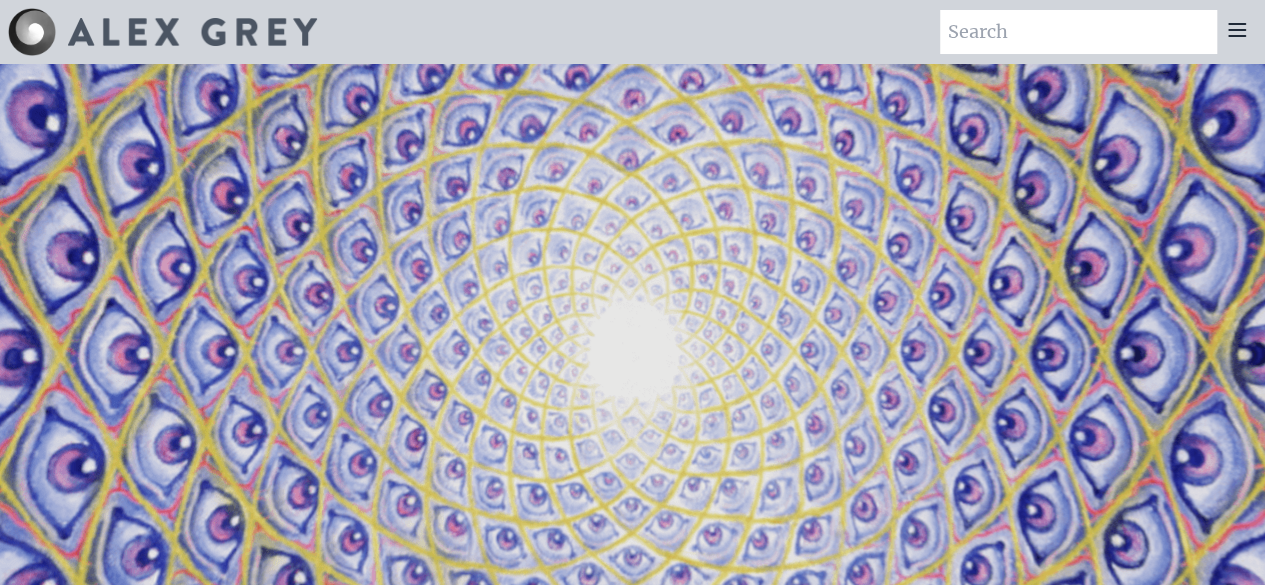 click 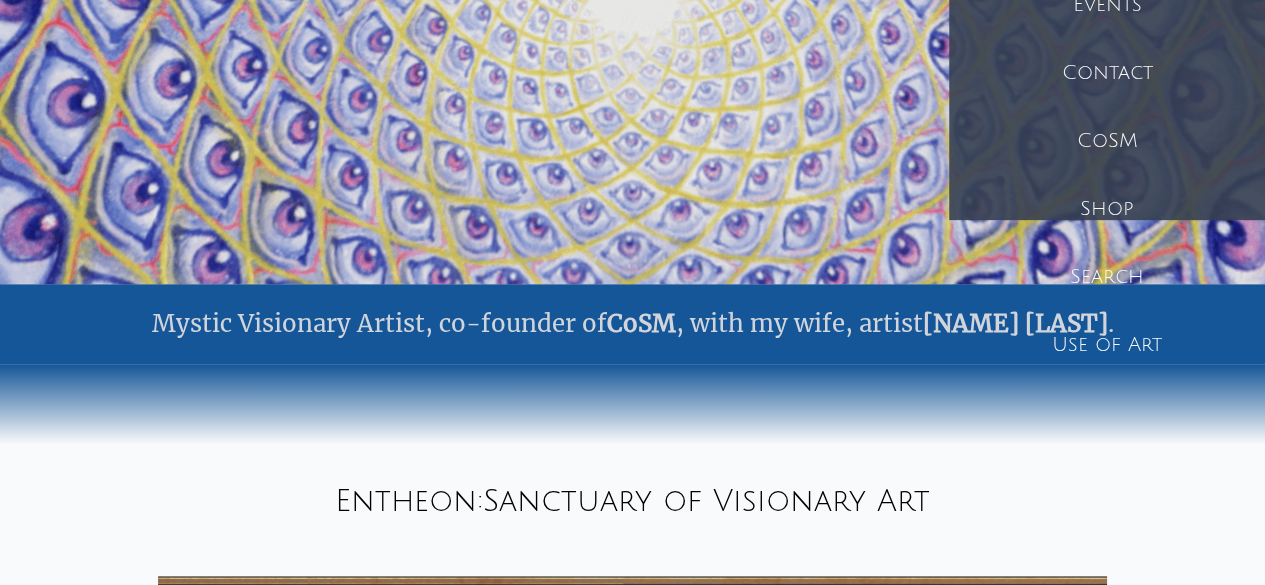 scroll, scrollTop: 371, scrollLeft: 0, axis: vertical 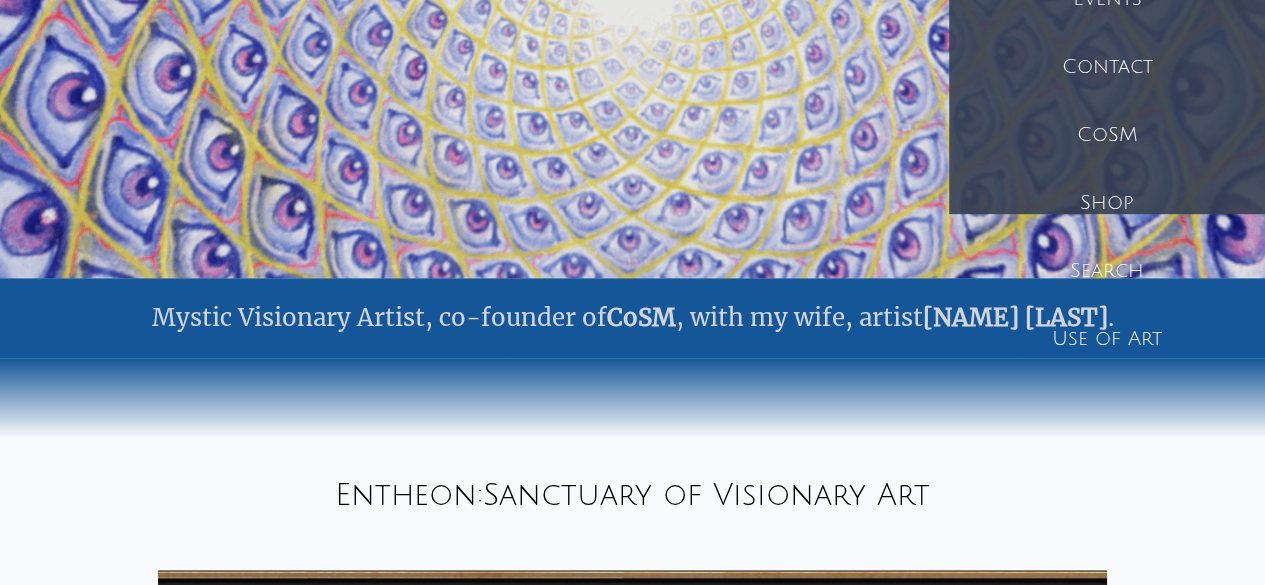 click on "Use of Art" at bounding box center (1107, 339) 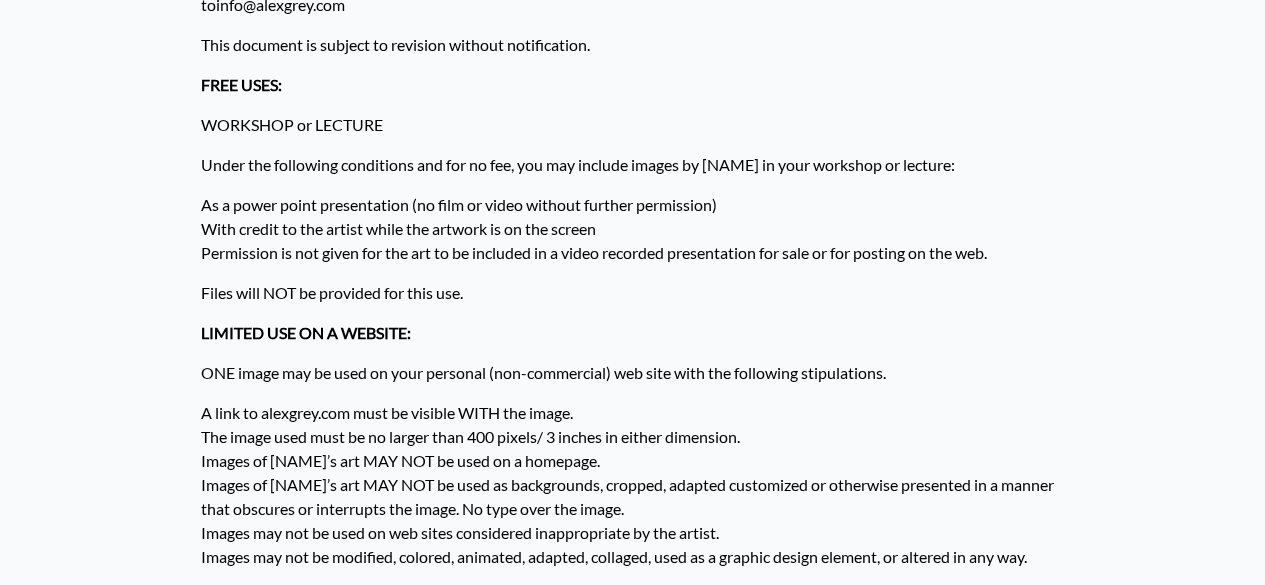 scroll, scrollTop: 0, scrollLeft: 0, axis: both 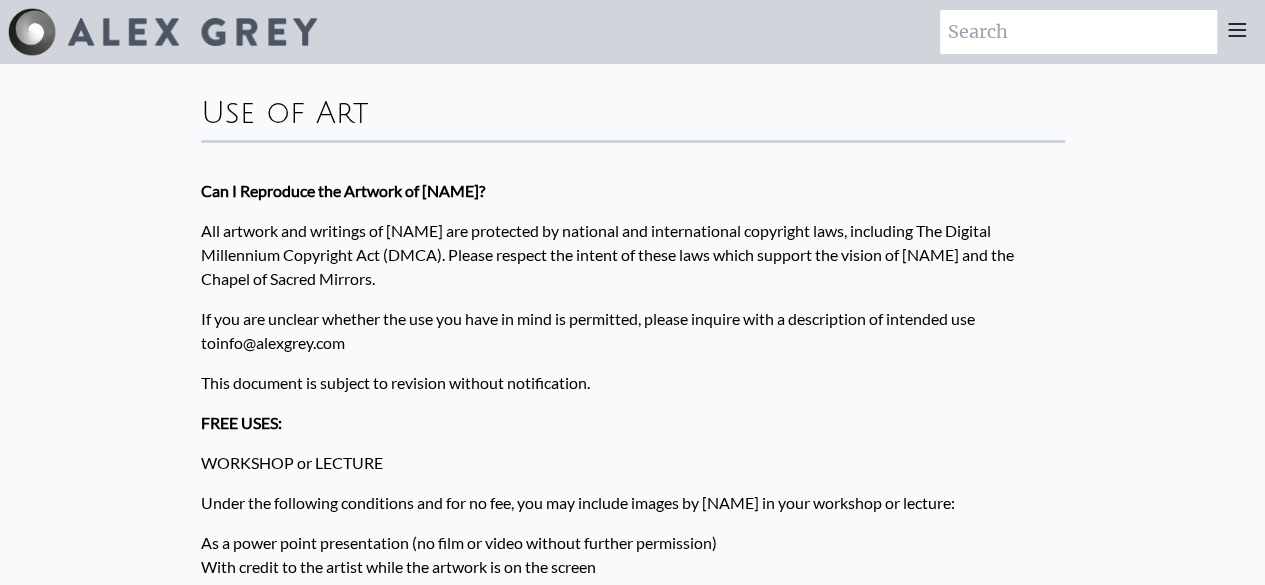 click 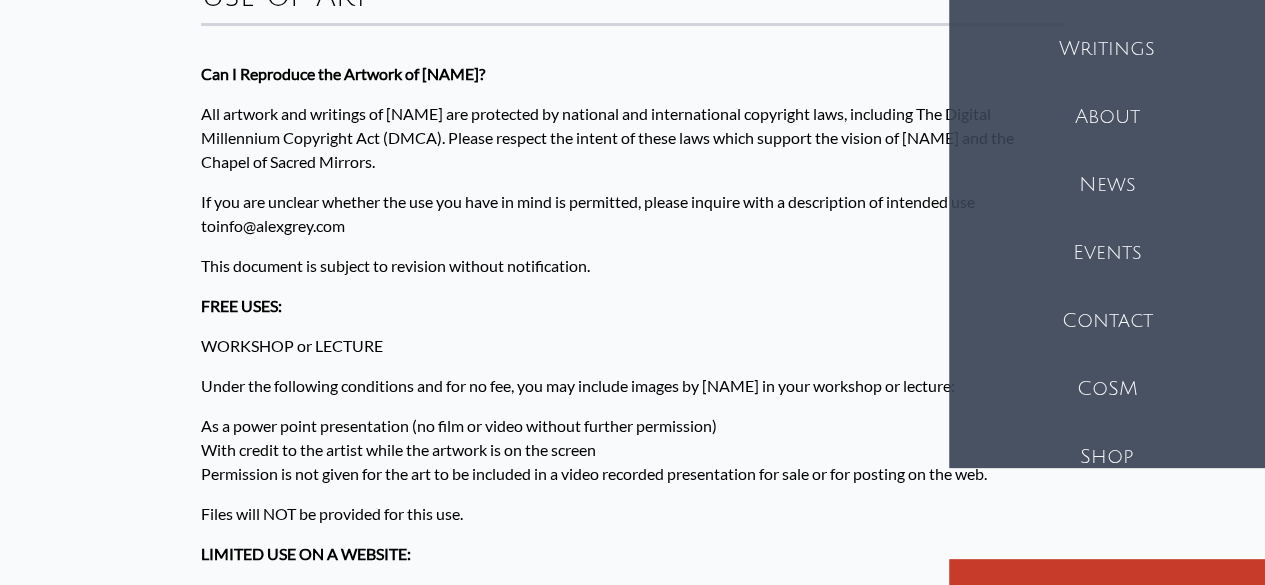 scroll, scrollTop: 0, scrollLeft: 0, axis: both 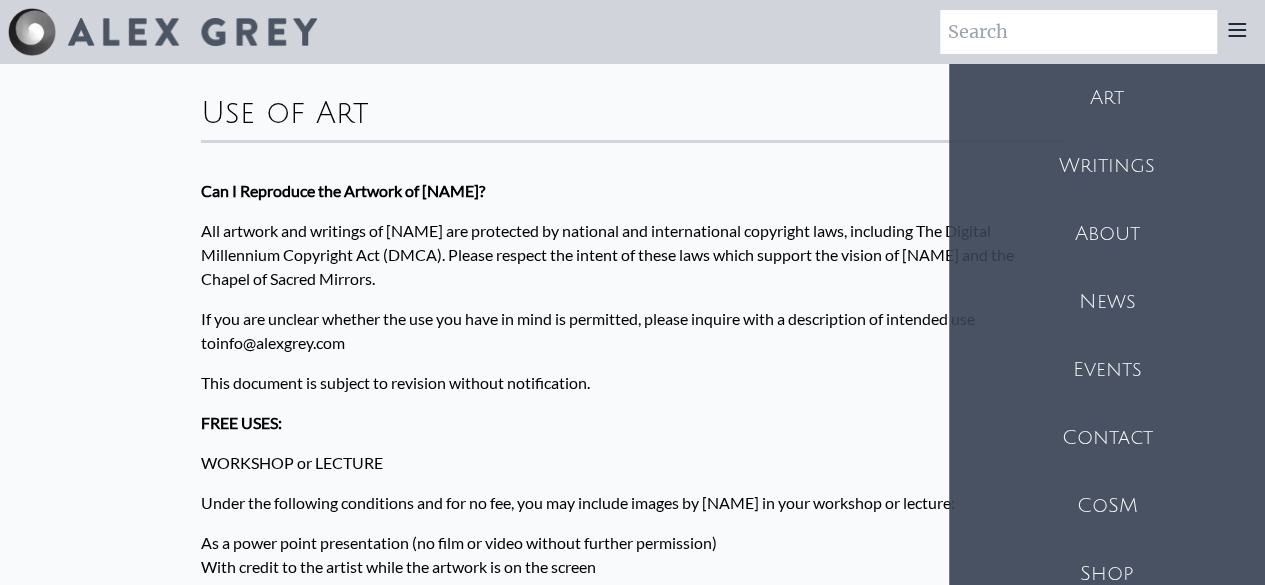 click on "Art" at bounding box center [1107, 98] 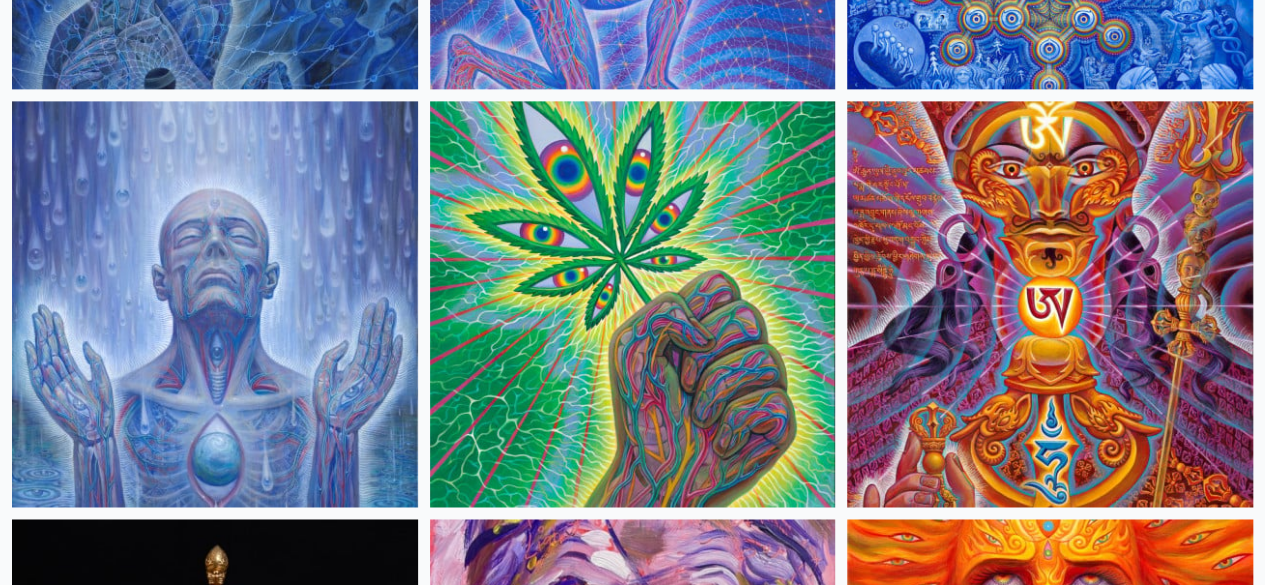 scroll, scrollTop: 5211, scrollLeft: 0, axis: vertical 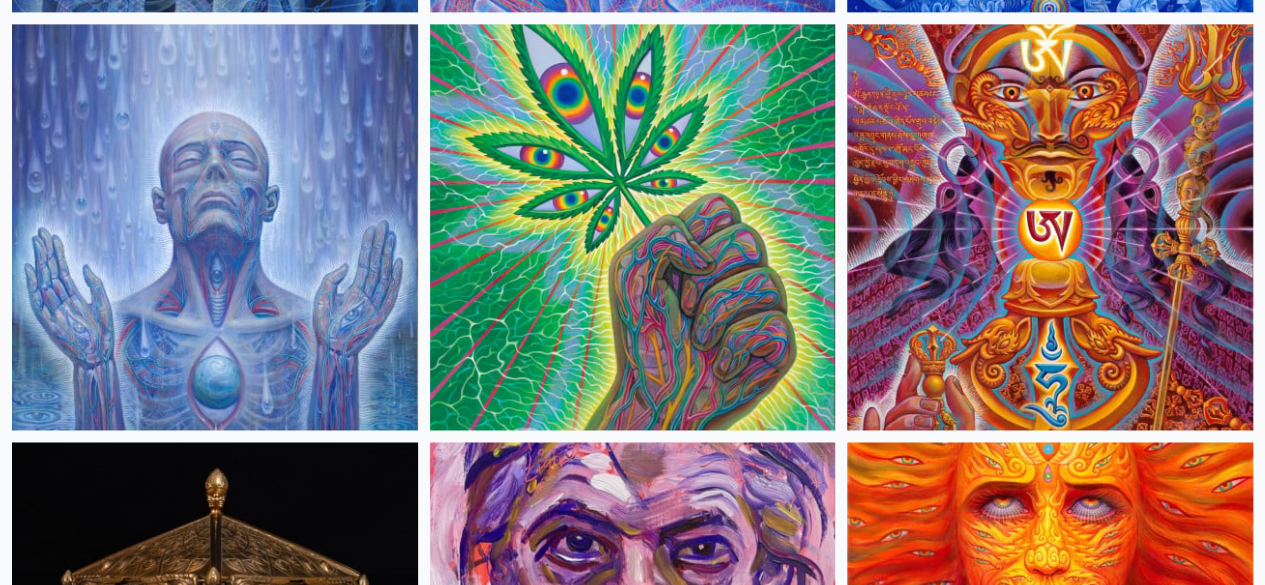 click at bounding box center [1050, 3986] 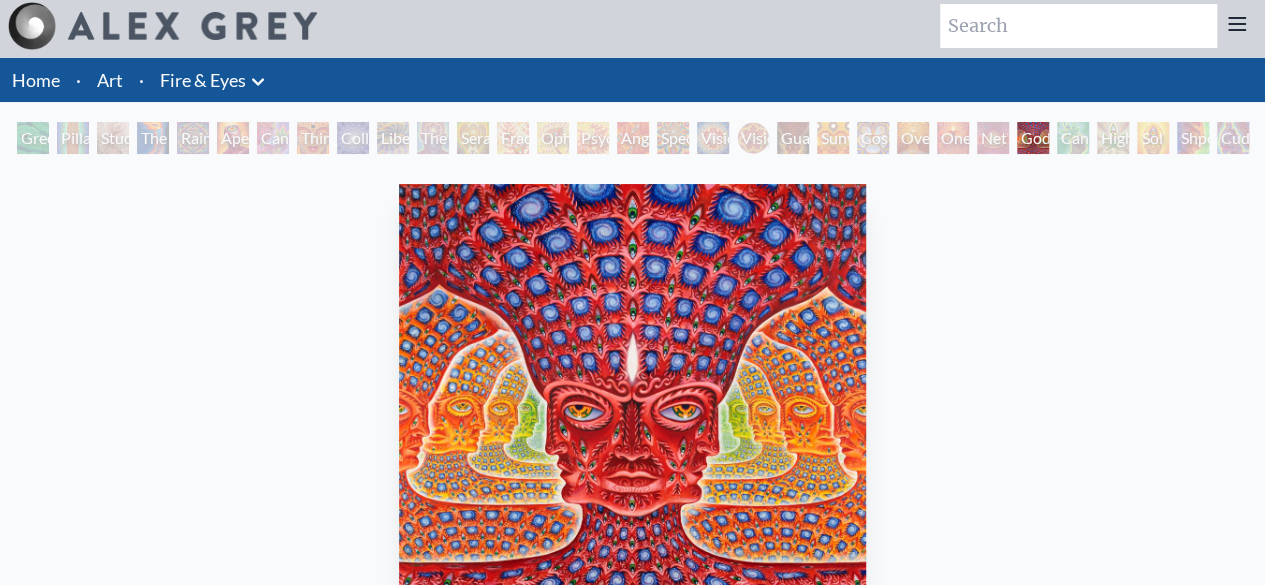 scroll, scrollTop: 0, scrollLeft: 0, axis: both 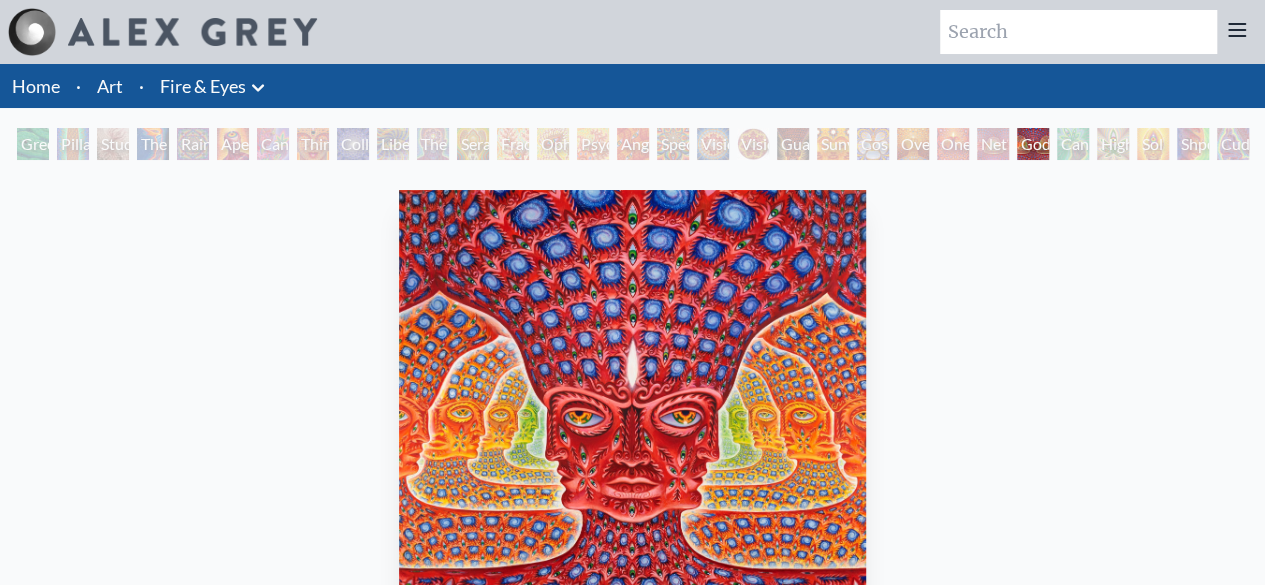 click at bounding box center (632, 424) 